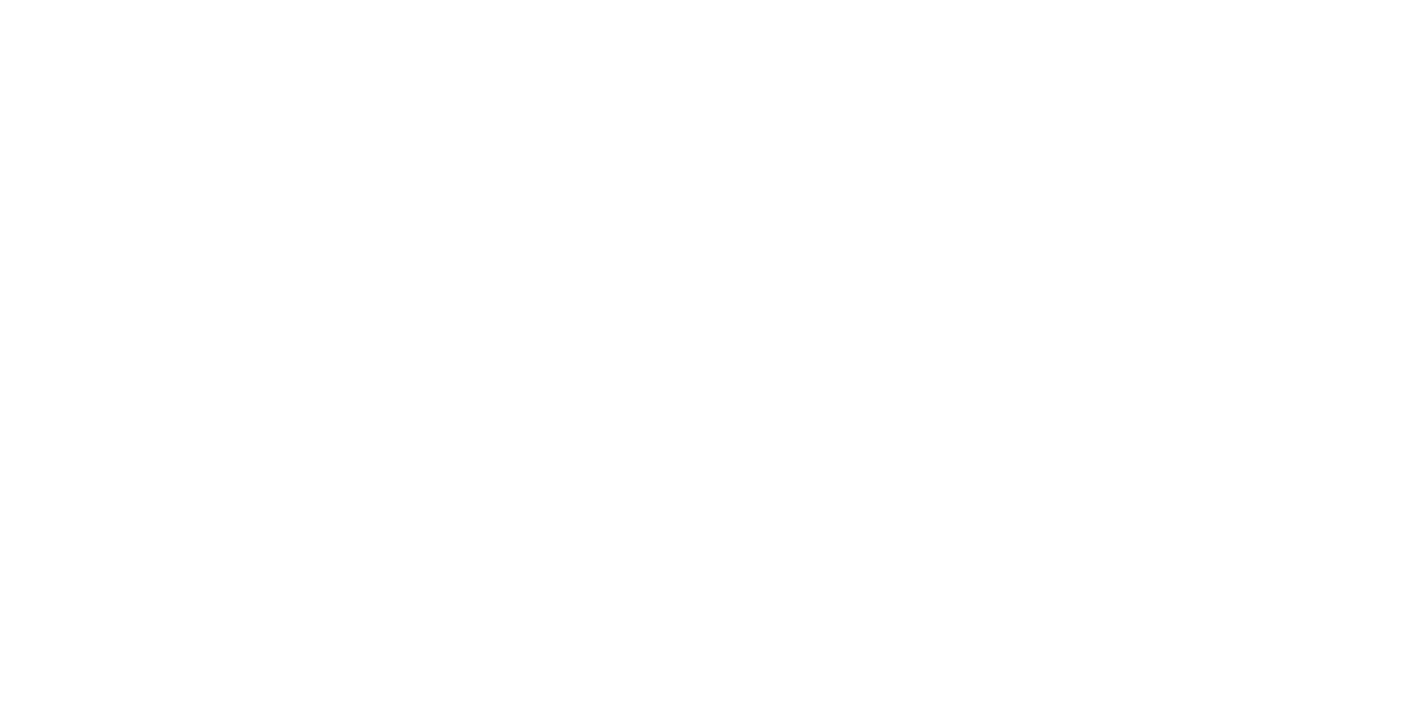 scroll, scrollTop: 0, scrollLeft: 0, axis: both 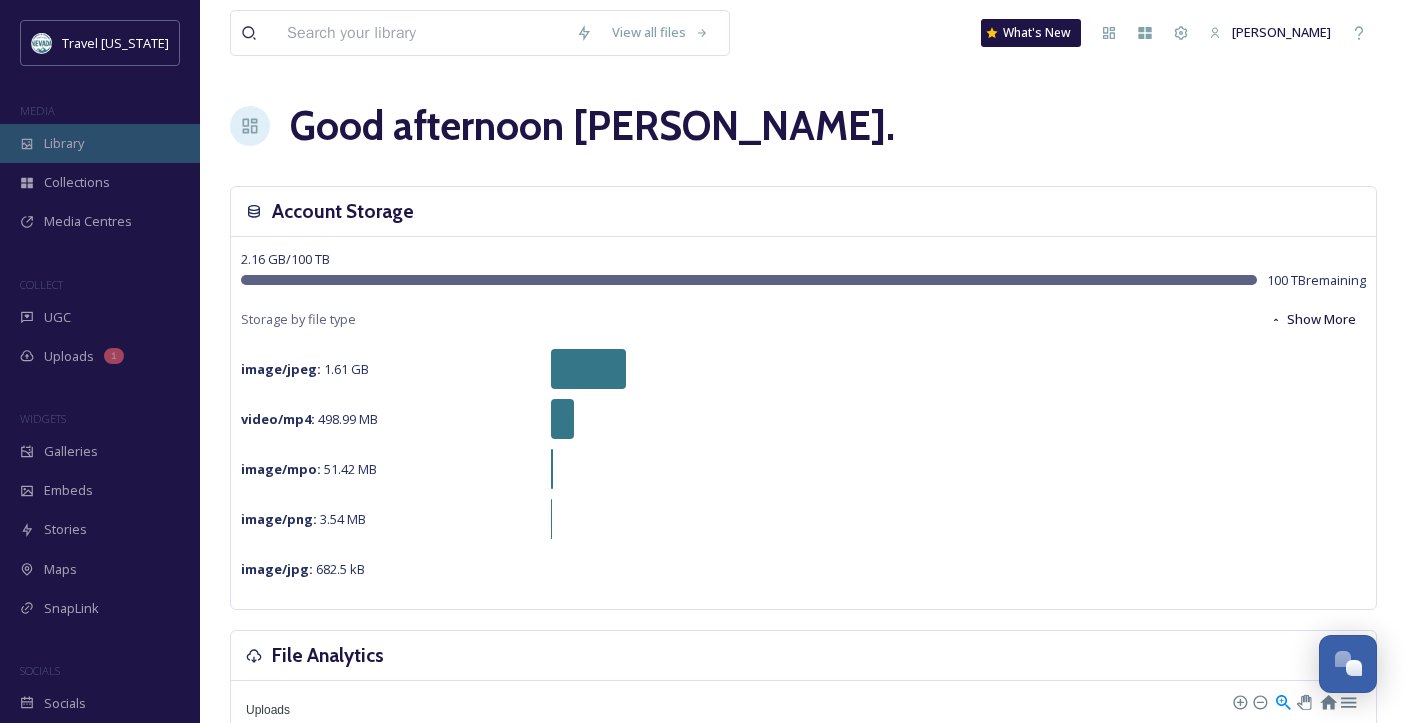 click on "Library" at bounding box center [64, 143] 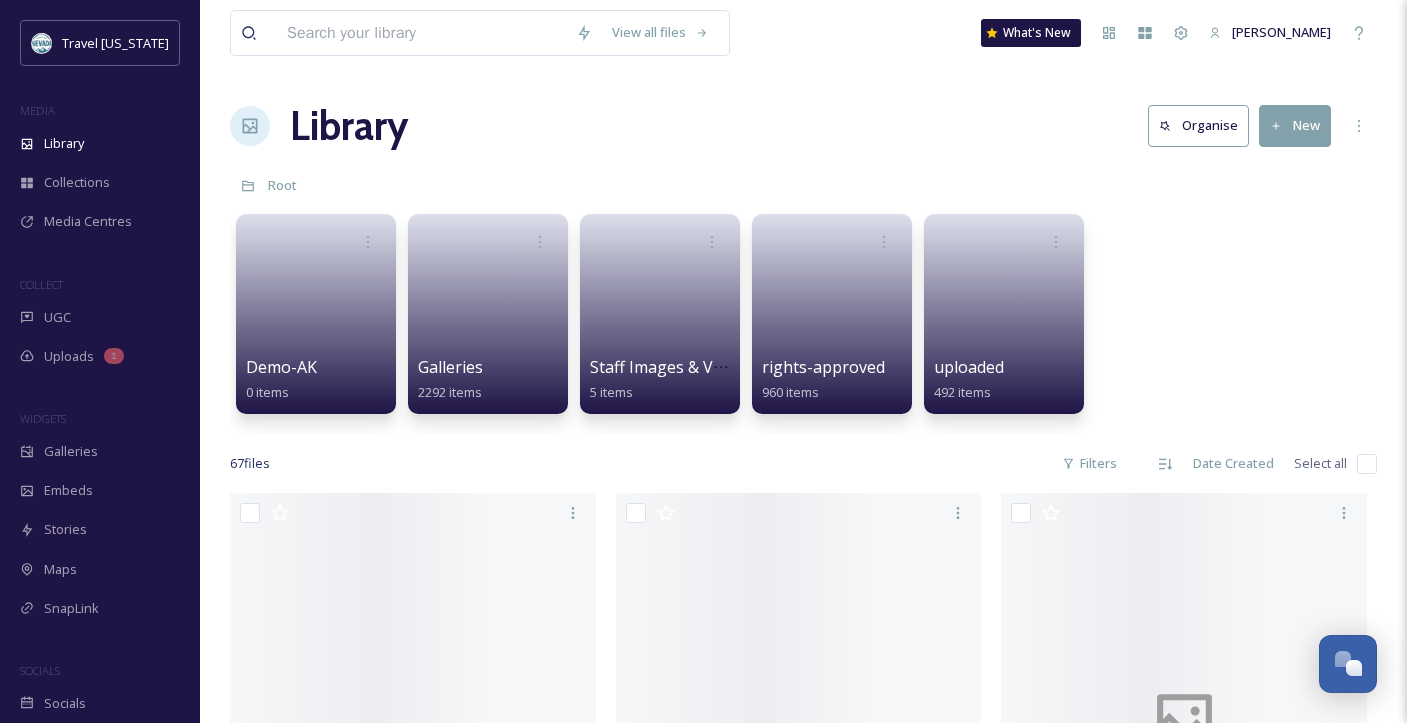 click on "Library Organise New" at bounding box center [803, 126] 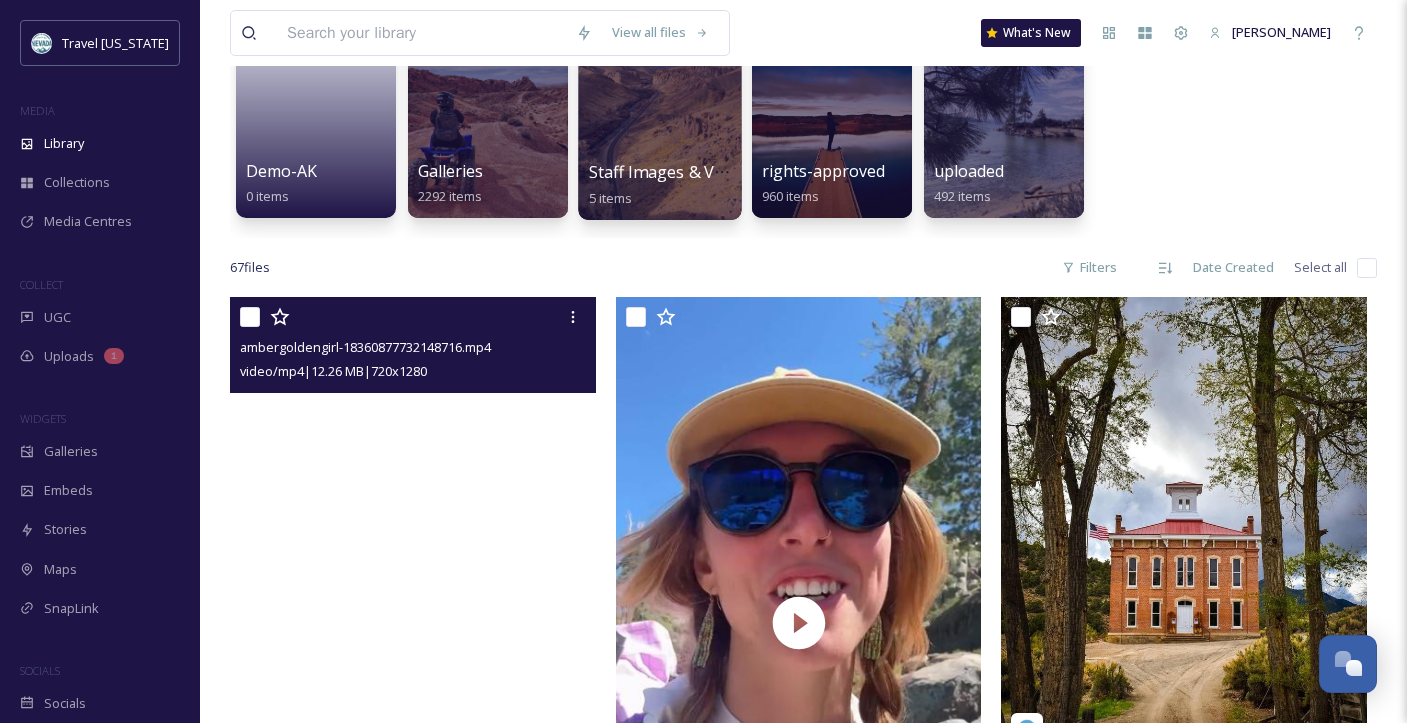 scroll, scrollTop: 0, scrollLeft: 0, axis: both 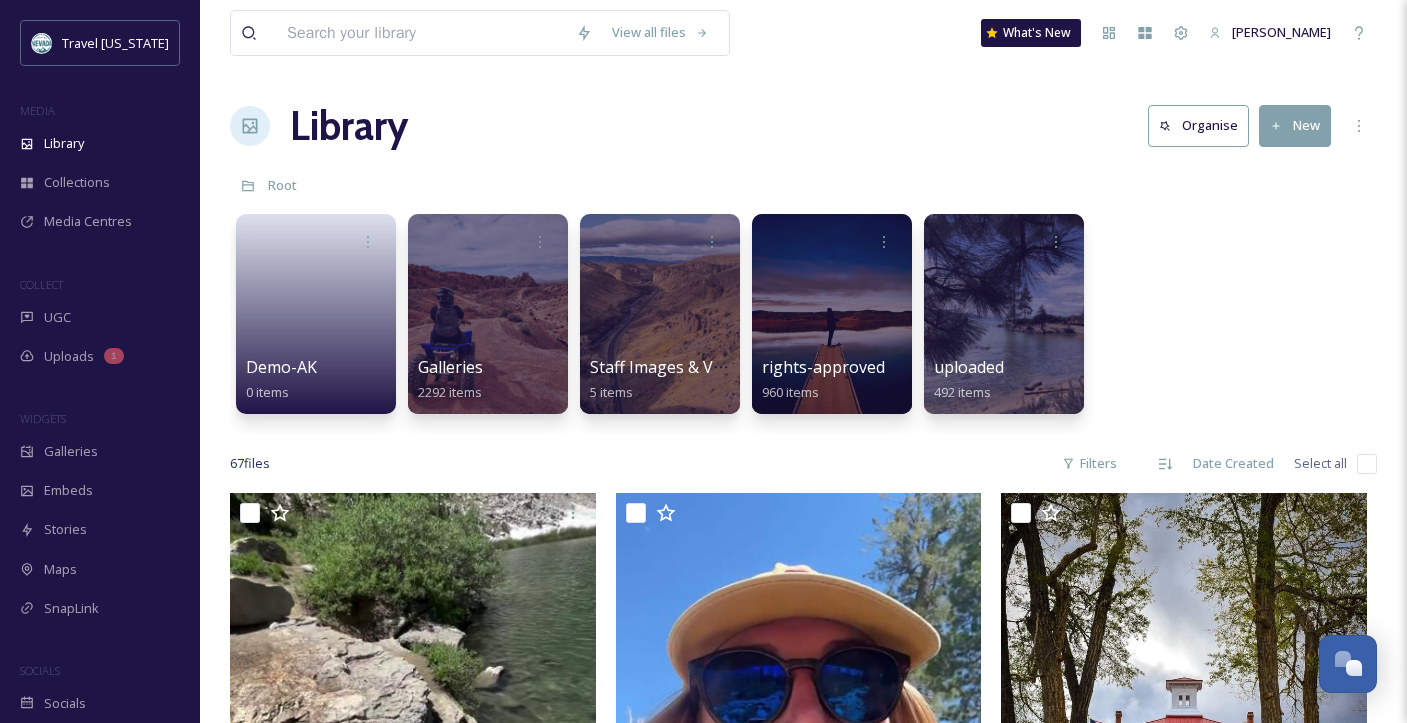click at bounding box center (421, 33) 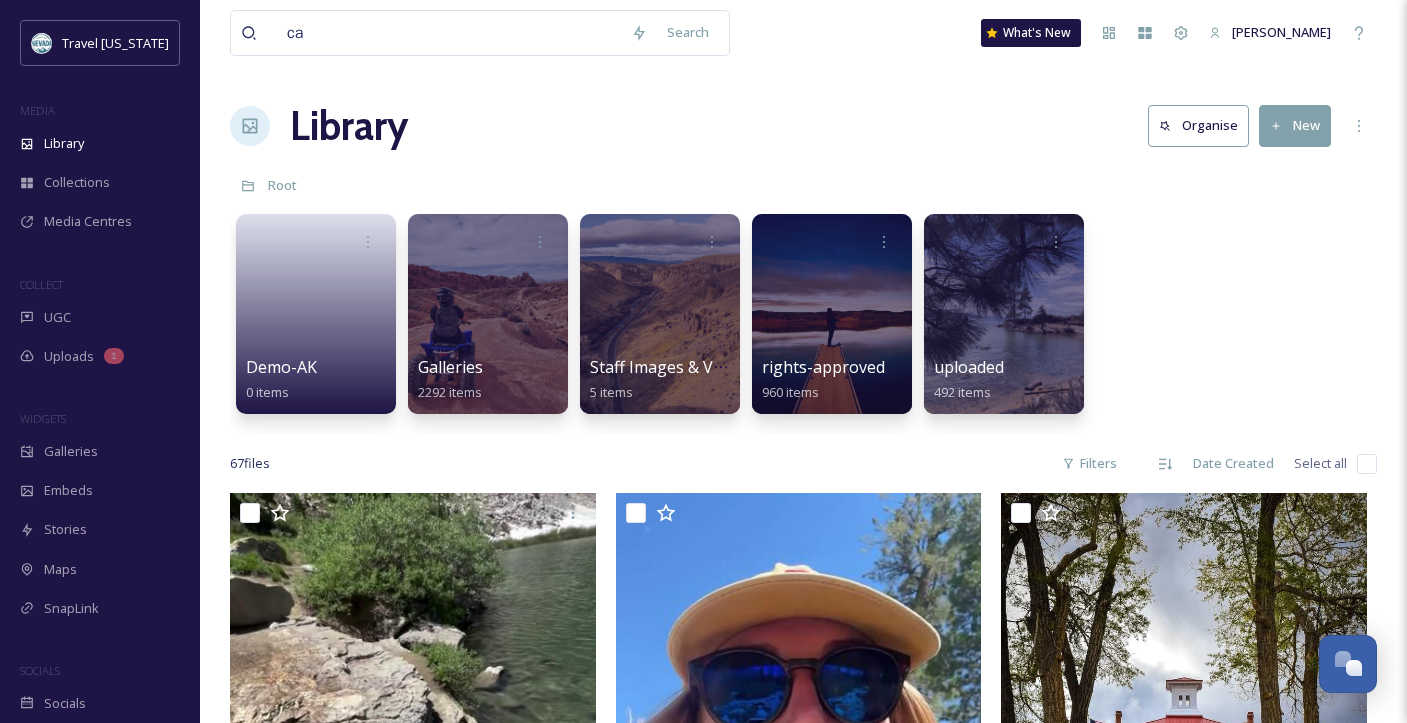 type on "cat" 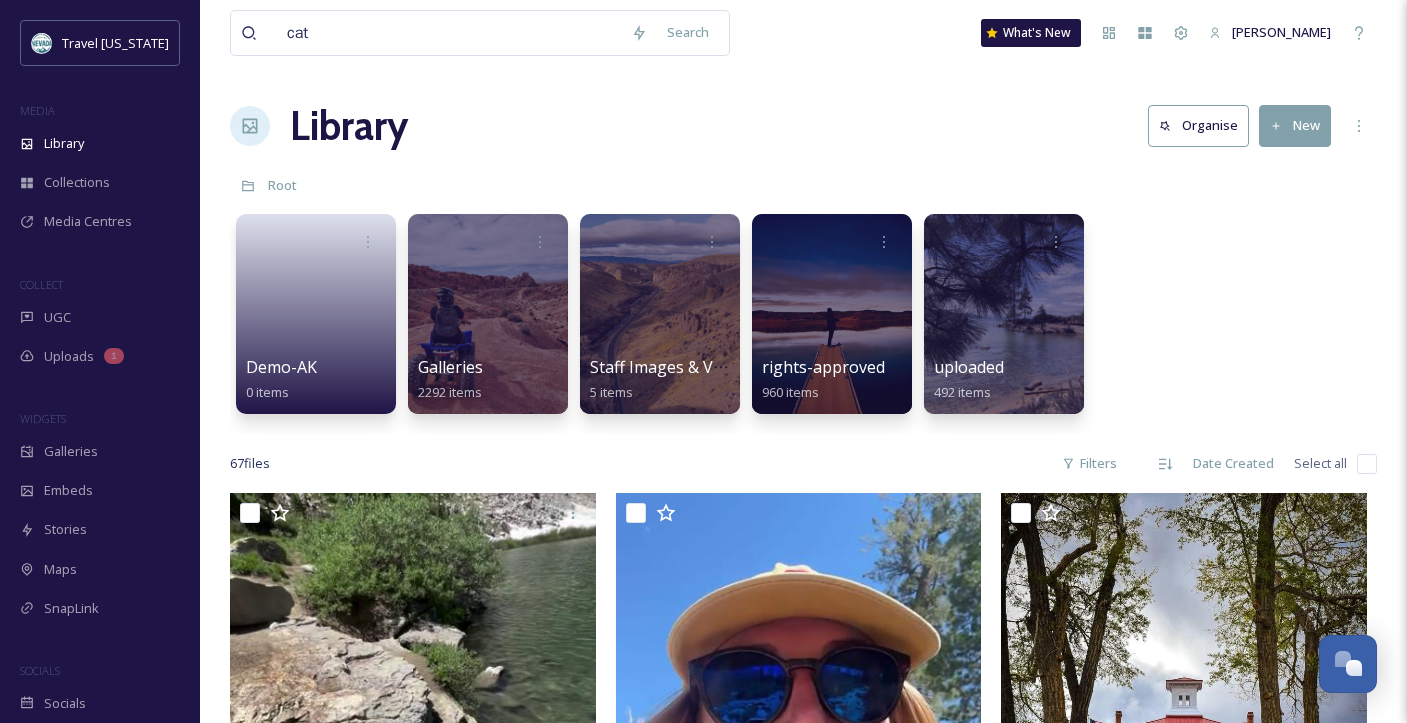 type 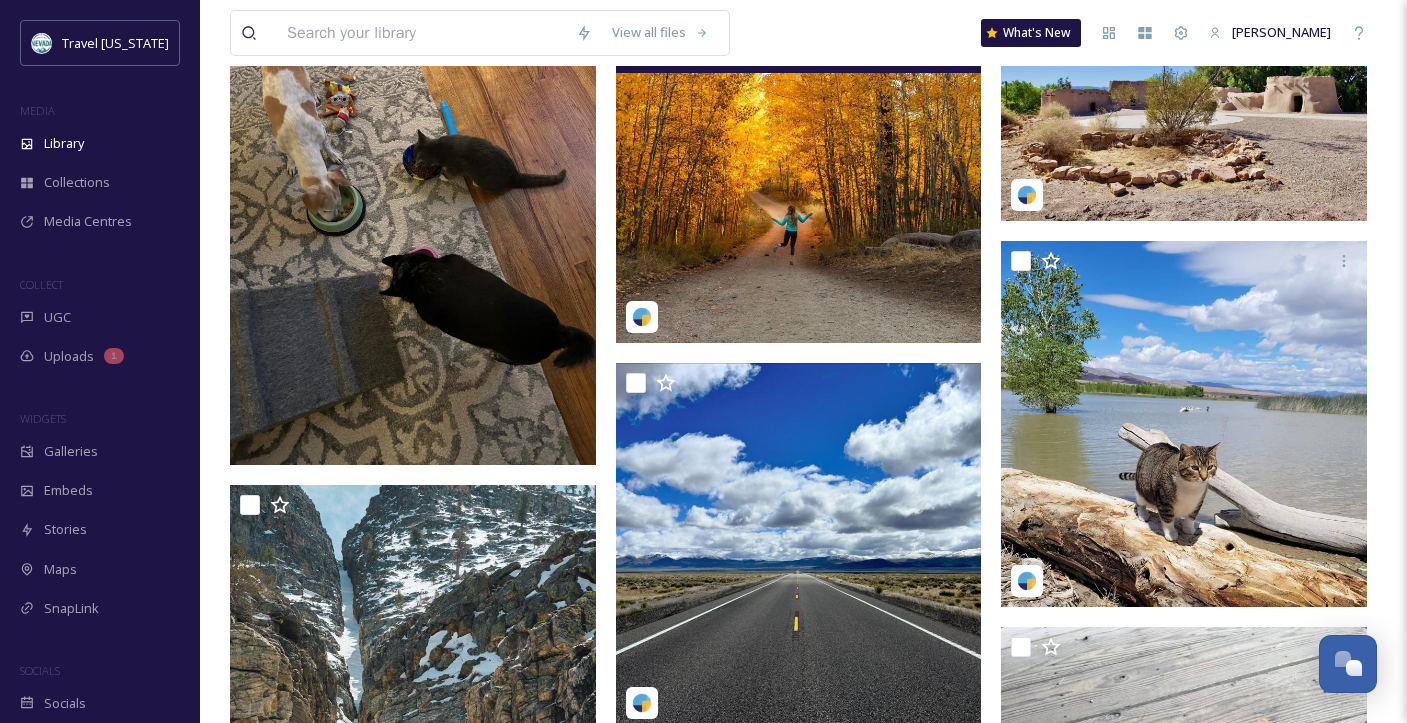 scroll, scrollTop: 500, scrollLeft: 0, axis: vertical 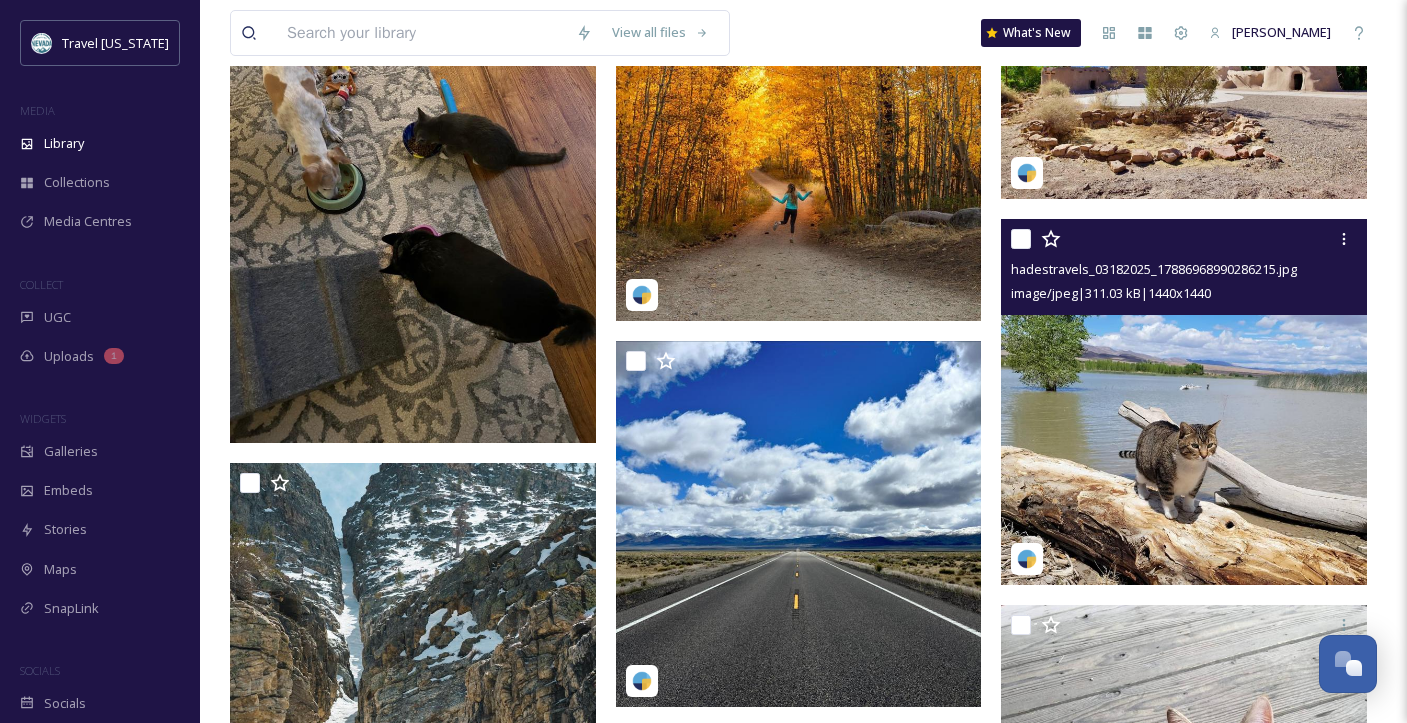 click at bounding box center (1184, 402) 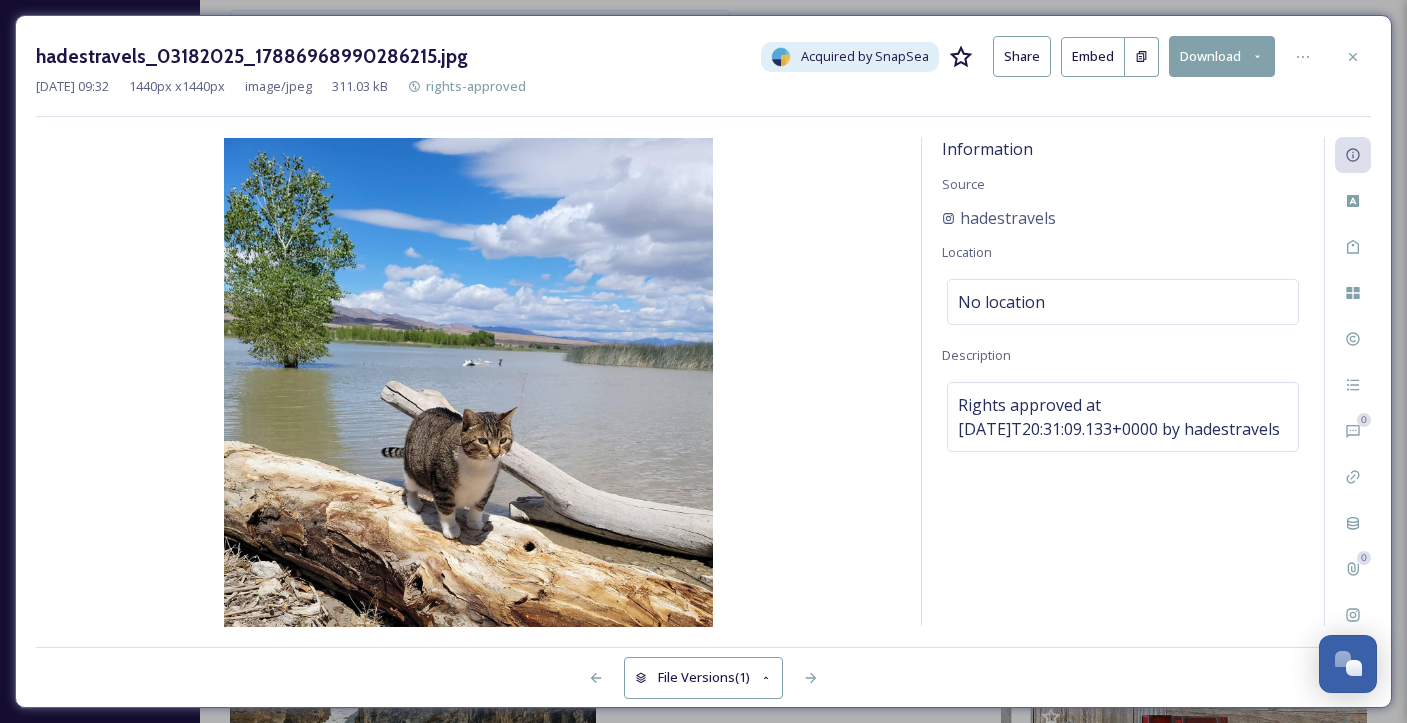 click on "hadestravels_03182025_17886968990286215.jpg" at bounding box center (252, 56) 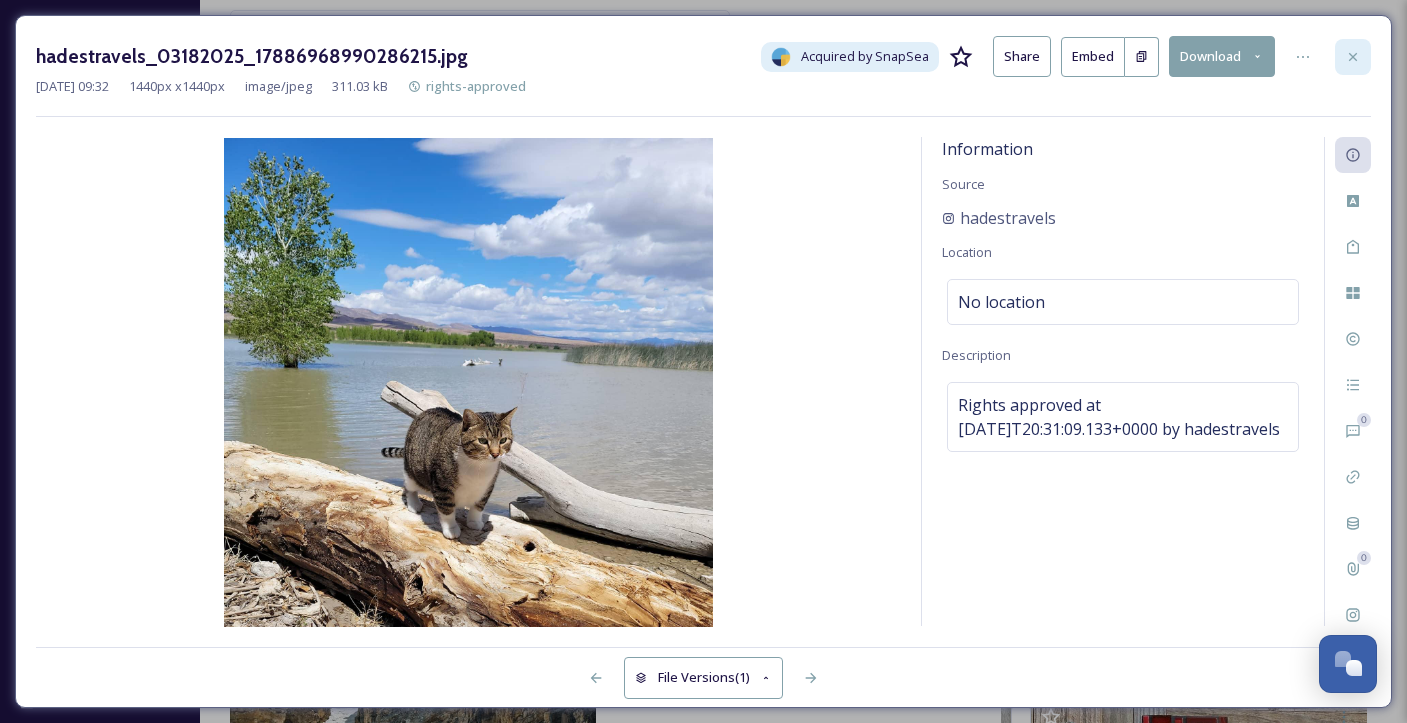 click at bounding box center (1353, 57) 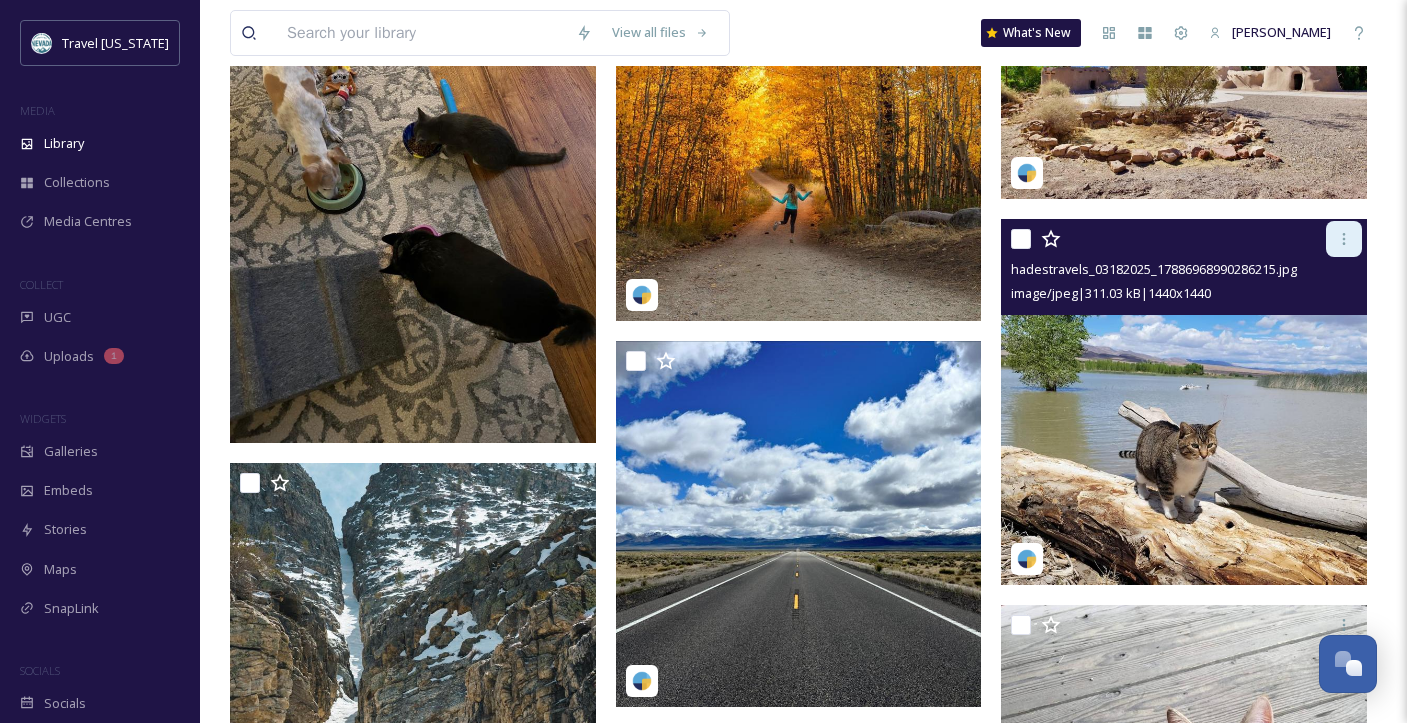 click at bounding box center (1344, 239) 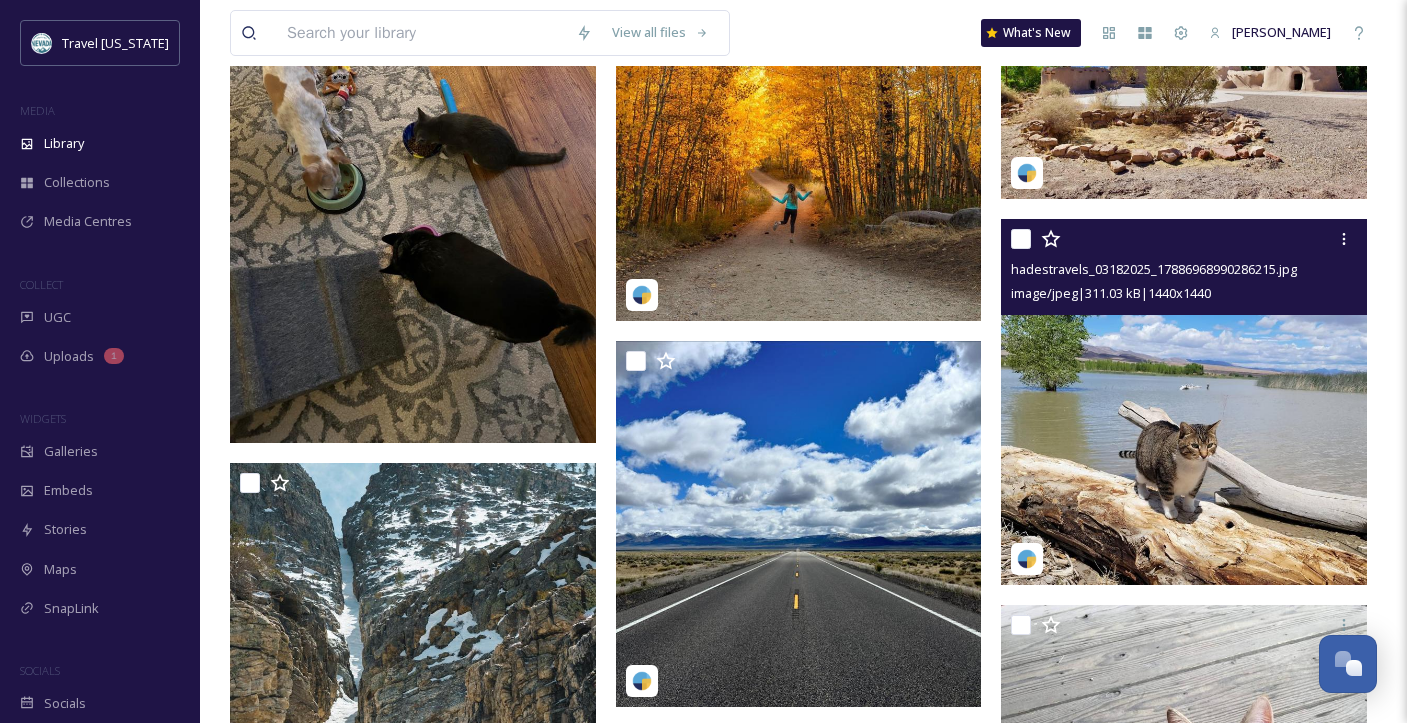 click at bounding box center [1184, 402] 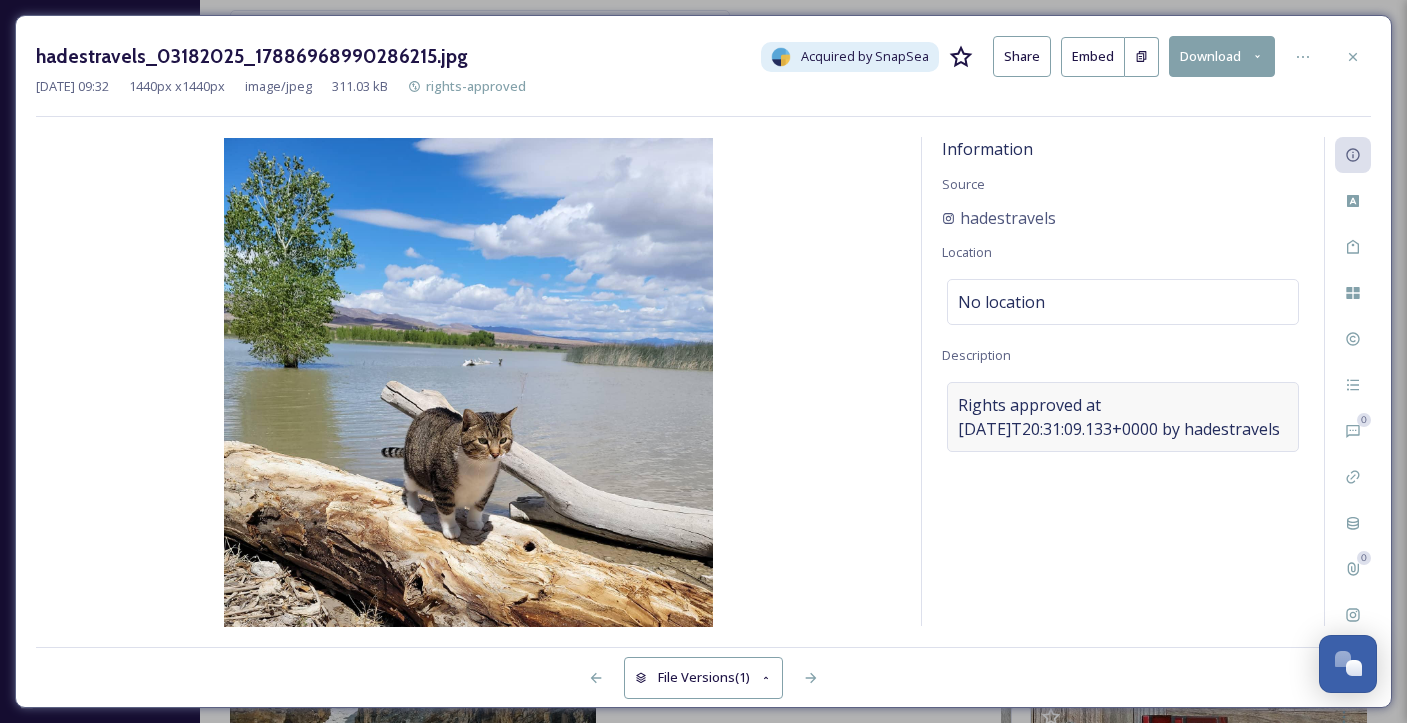 click on "Rights approved at [DATE]T20:31:09.133+0000 by hadestravels" at bounding box center [1123, 417] 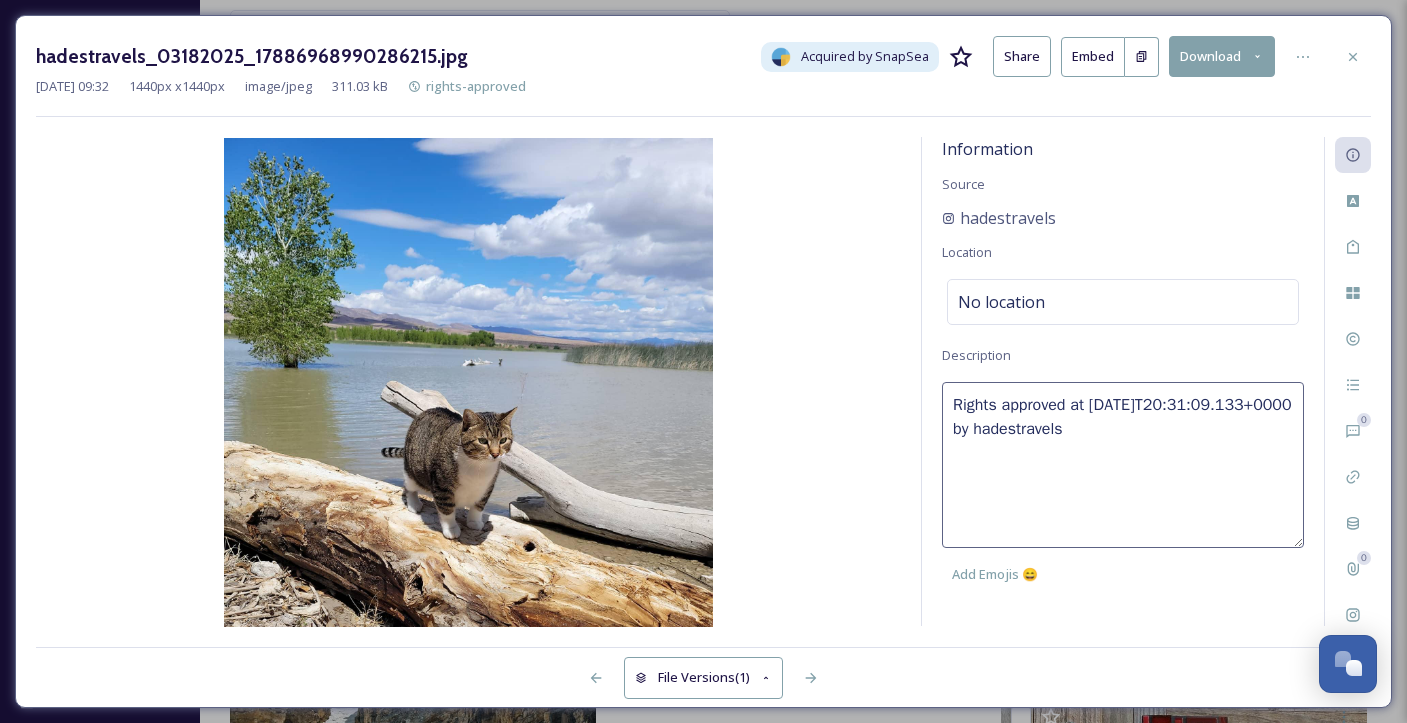 click on "Rights approved at [DATE]T20:31:09.133+0000 by hadestravels" at bounding box center (1123, 465) 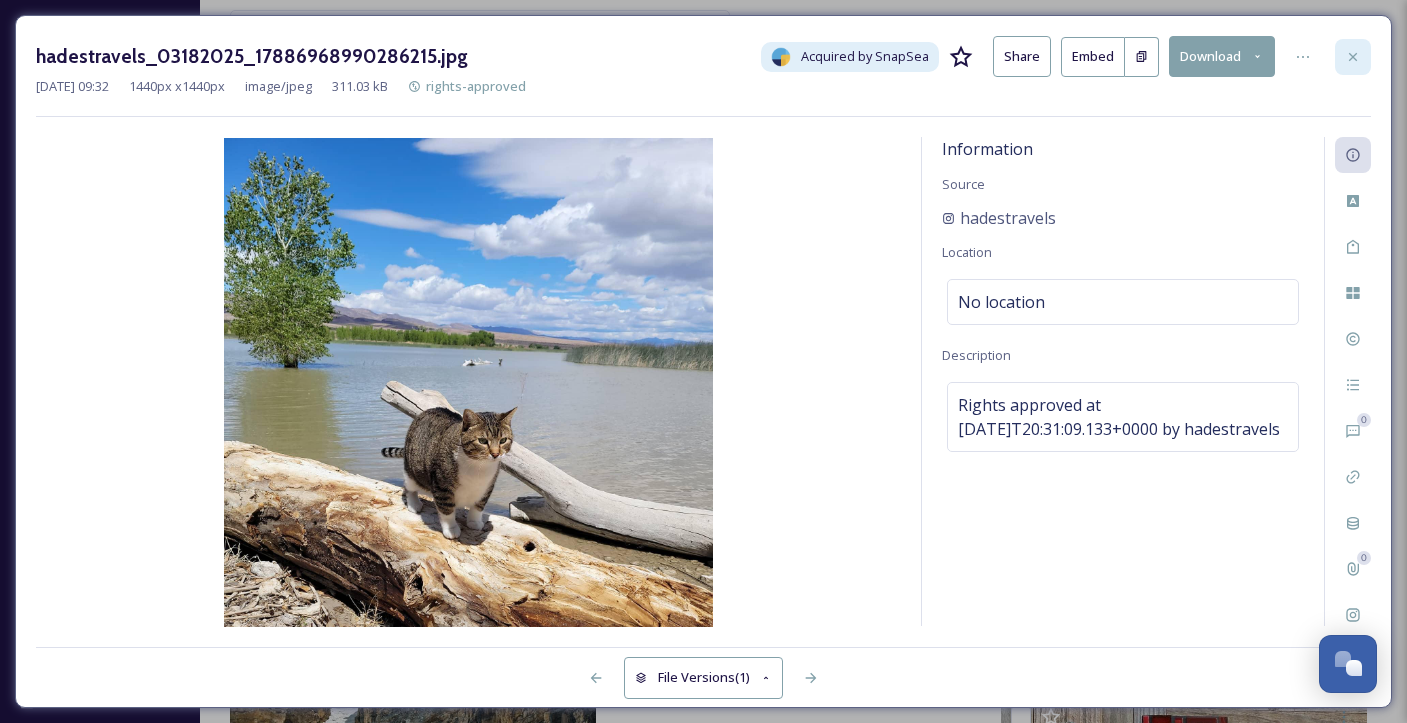 click 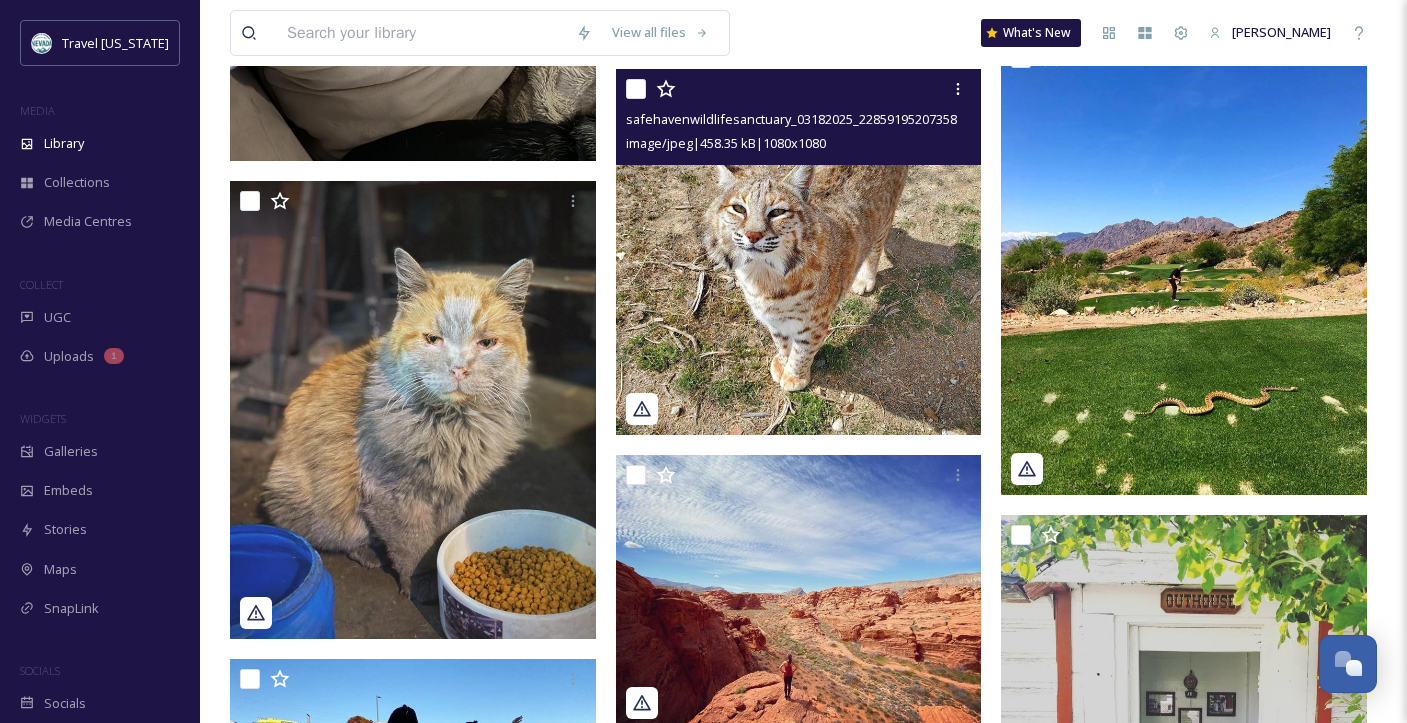scroll, scrollTop: 1933, scrollLeft: 0, axis: vertical 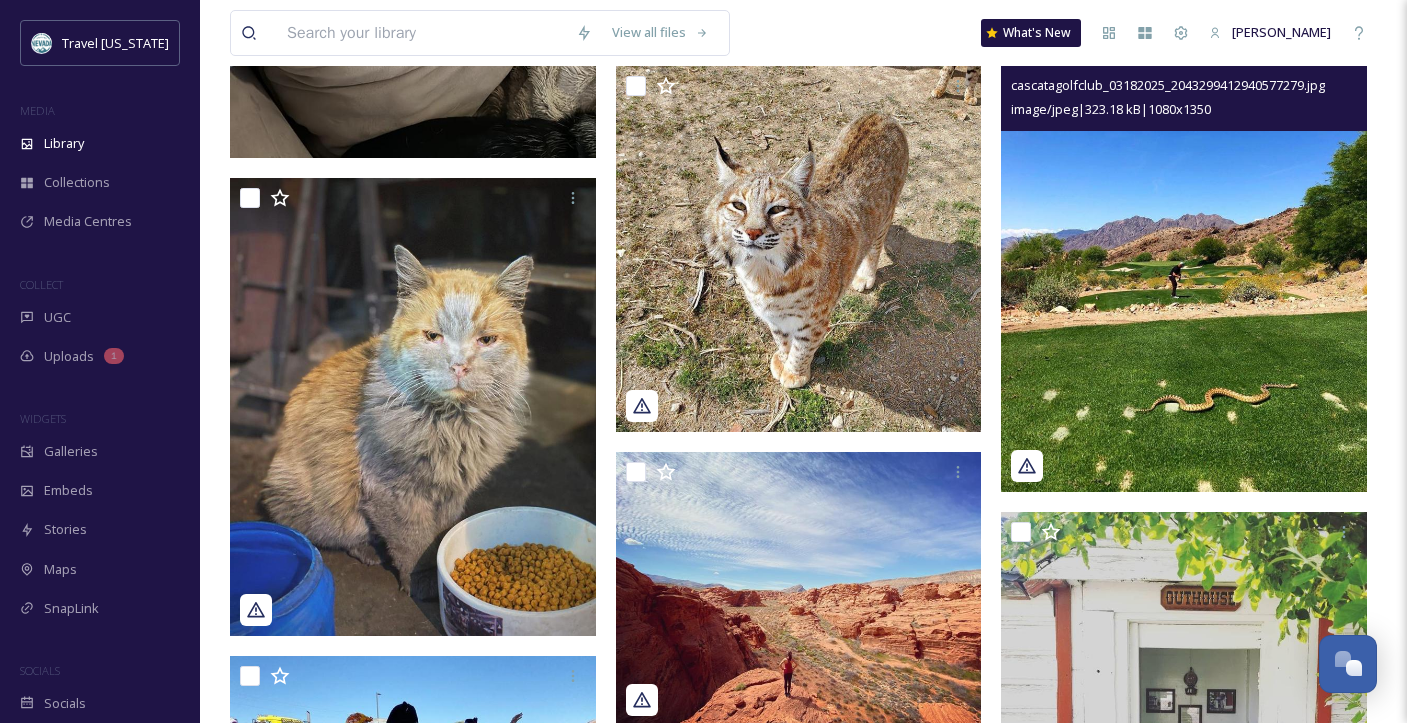 click at bounding box center (1184, 264) 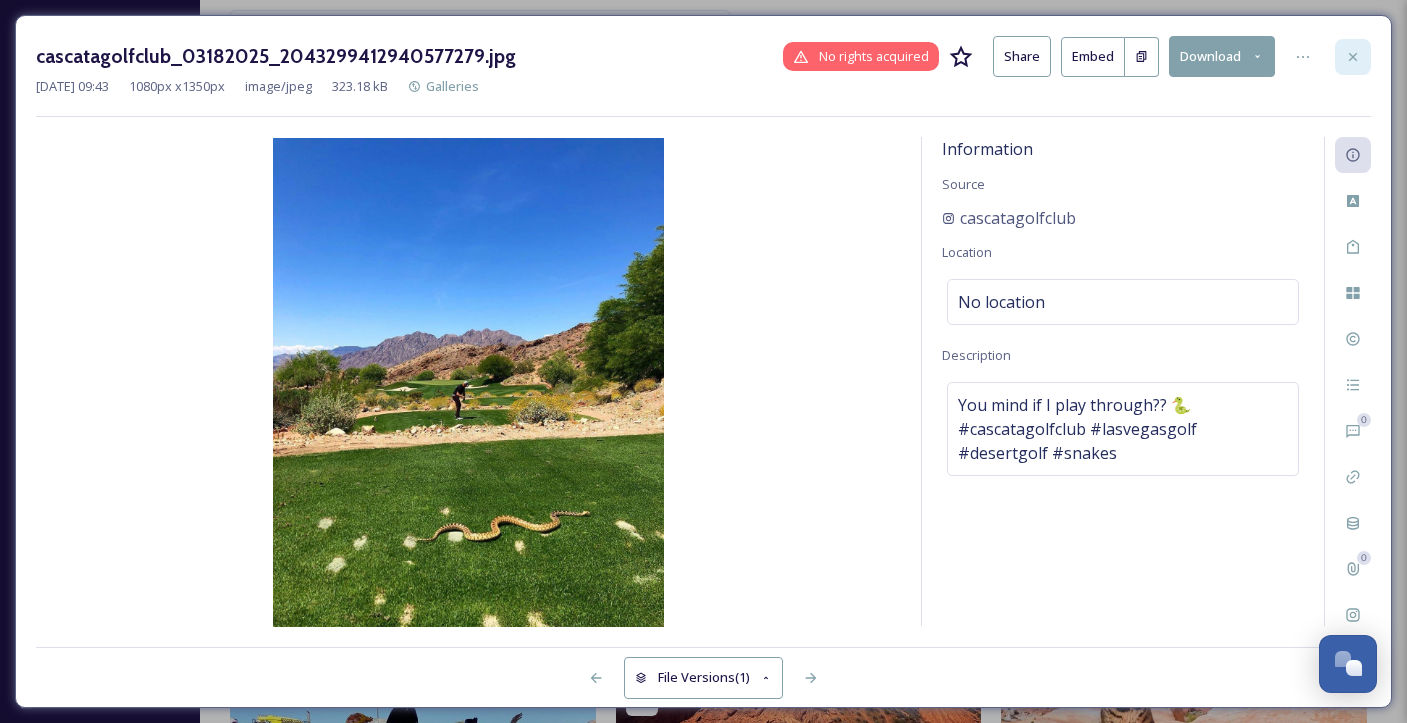 click at bounding box center [1353, 57] 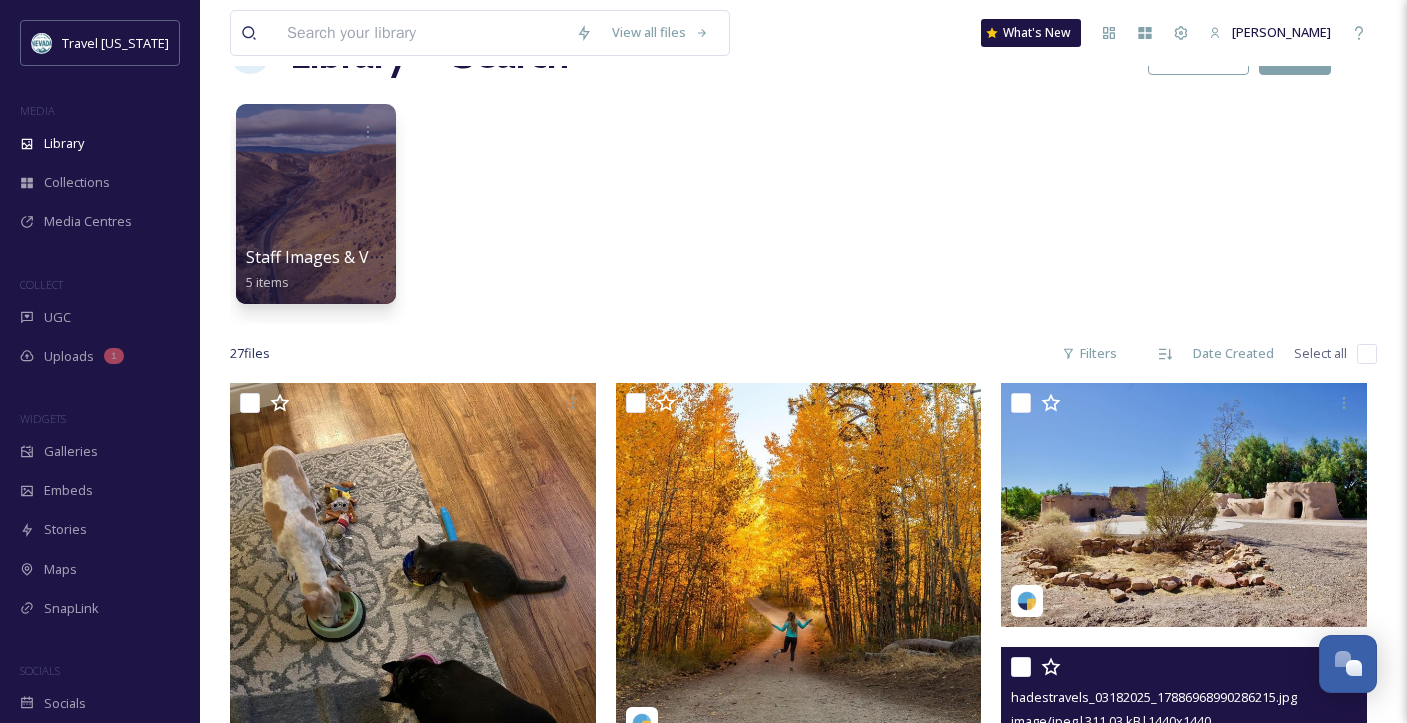 scroll, scrollTop: 0, scrollLeft: 0, axis: both 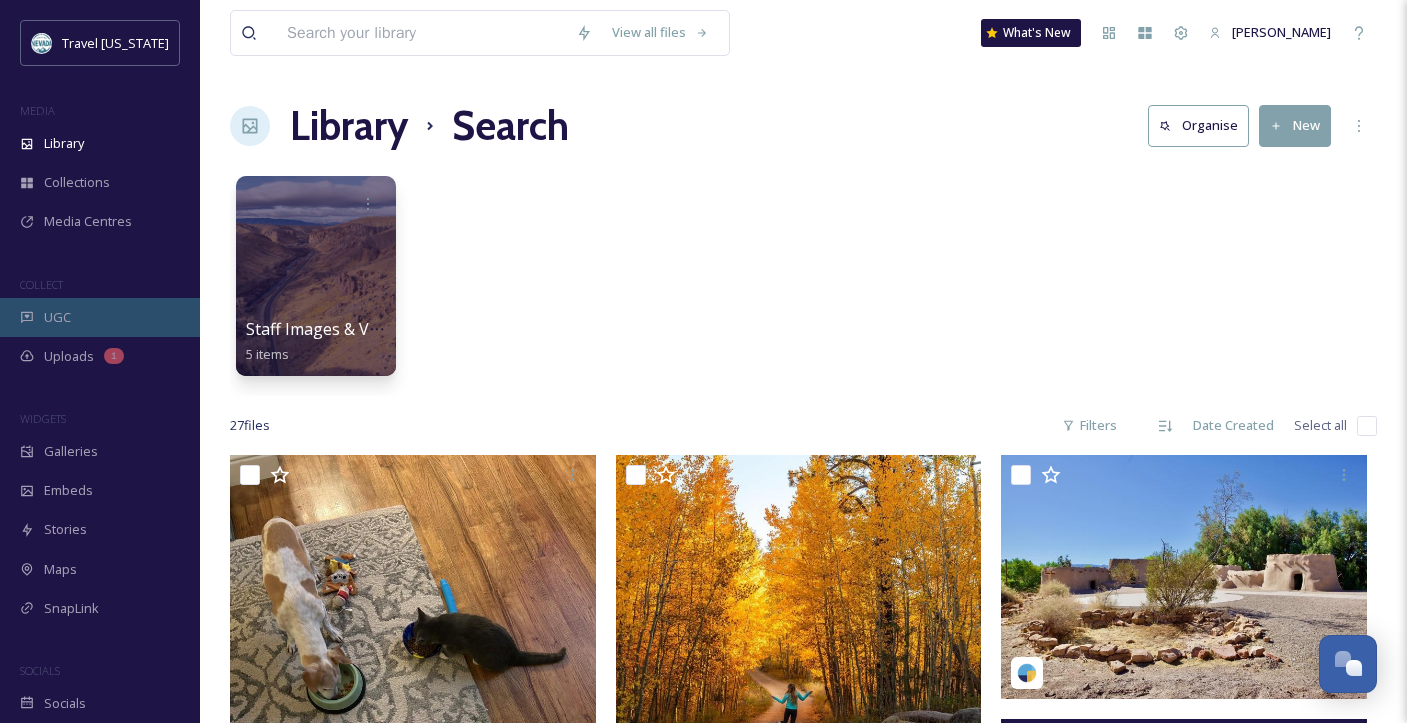 click on "UGC" at bounding box center [100, 317] 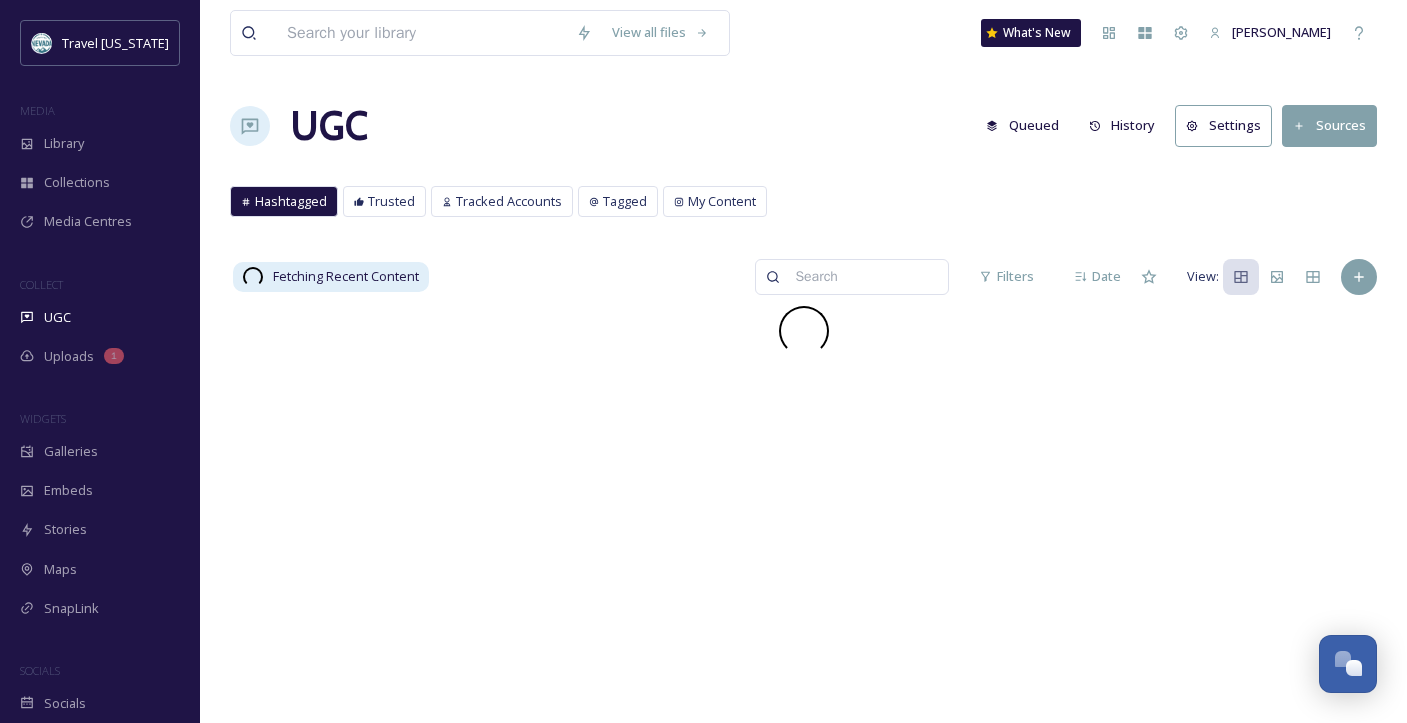 click at bounding box center (421, 33) 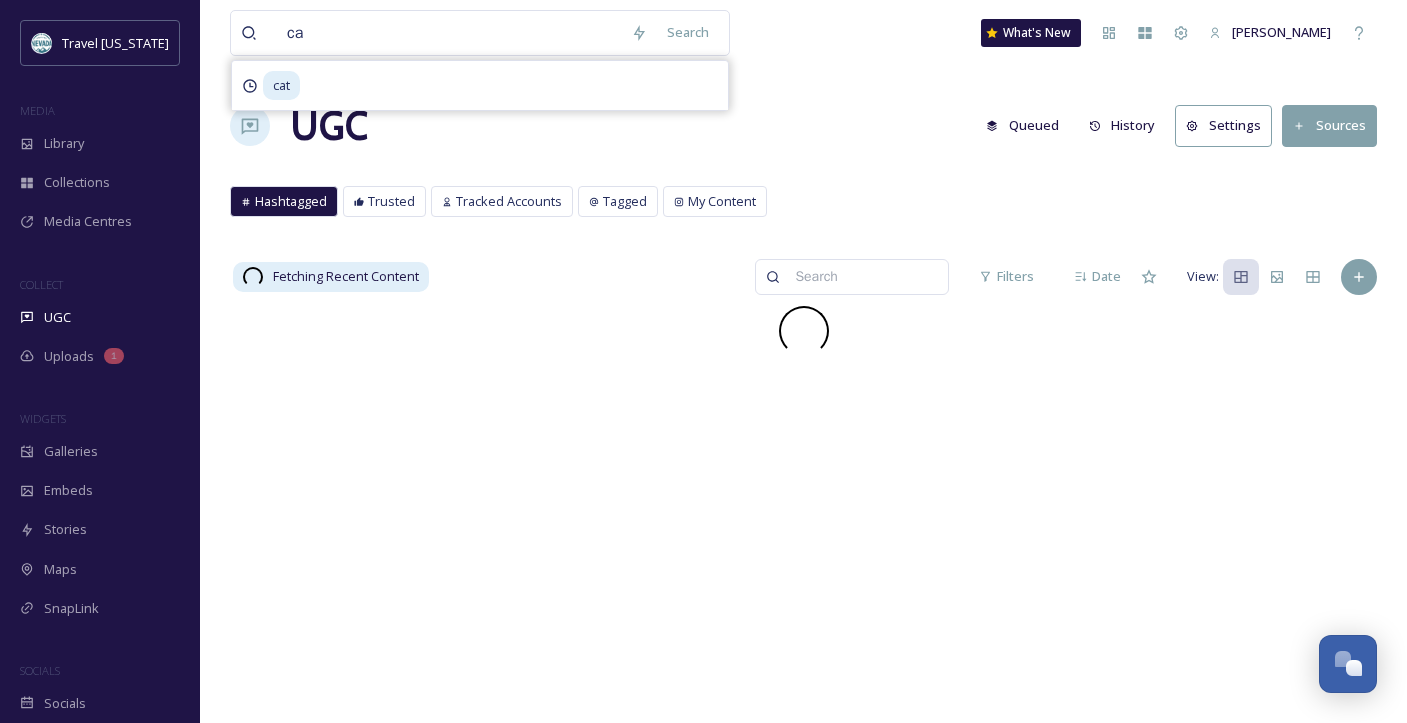 type on "cat" 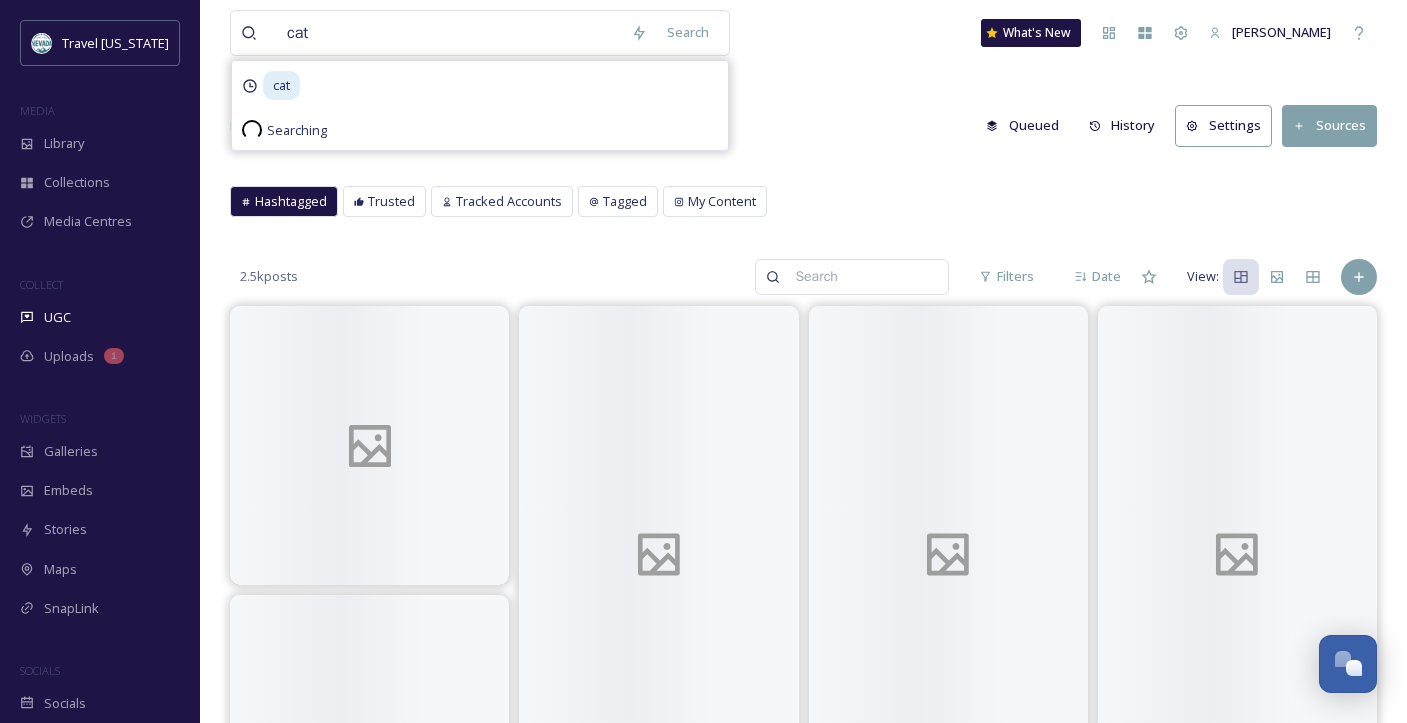 type 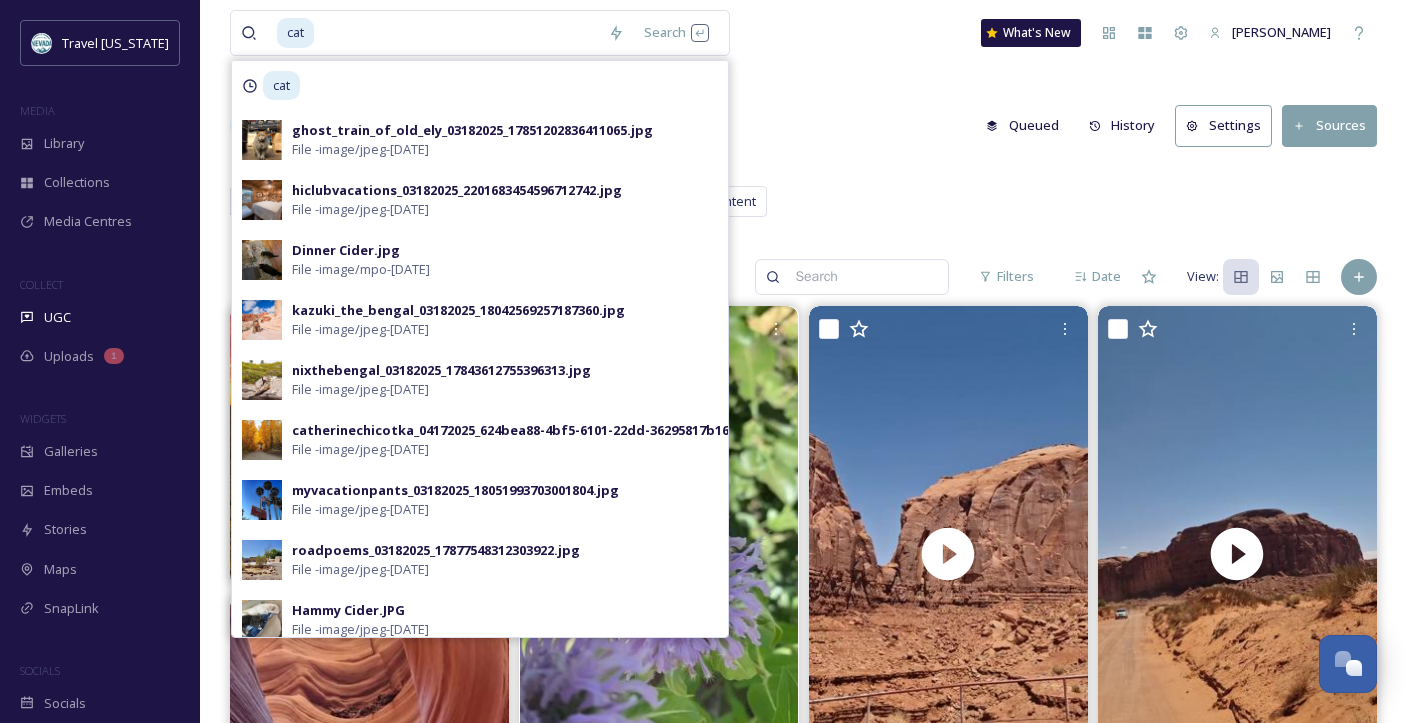 click on "cat Search cat ghost_train_of_old_ely_03182025_17851202836411065.jpg File -  image/jpeg  -  [DATE] hiclubvacations_03182025_2201683454596712742.jpg File -  image/jpeg  -  [DATE] Dinner Cider.jpg File -  image/mpo  -  [DATE] kazuki_the_bengal_03182025_18042569257187360.jpg File -  image/jpeg  -  [DATE] nixthebengal_03182025_17843612755396313.jpg File -  image/jpeg  -  [DATE] catherinechicotka_04172025_624bea88-4bf5-6101-22dd-36295817b16b.jpg File -  image/jpeg  -  [DATE] myvacationpants_03182025_18051993703001804.jpg File -  image/jpeg  -  [DATE] roadpoems_03182025_17877548312303922.jpg File -  image/jpeg  -  [DATE] Hammy Cider.JPG File -  image/jpeg  -  [DATE] todayisavacation_04172025_1c185d7f-e86b-ba7f-a43a-0839f4439577.jpg File -  image/mpo  -  [DATE] bigmacjacattack_03182025_17853517271112137.jpg File -  image/jpeg  -  [DATE] jordan.alpinemedia_03182025_17892966617058018.jpg File -  image/jpeg  -  [DATE] File -  image/jpeg  -  [DATE] File -" at bounding box center (803, 1330) 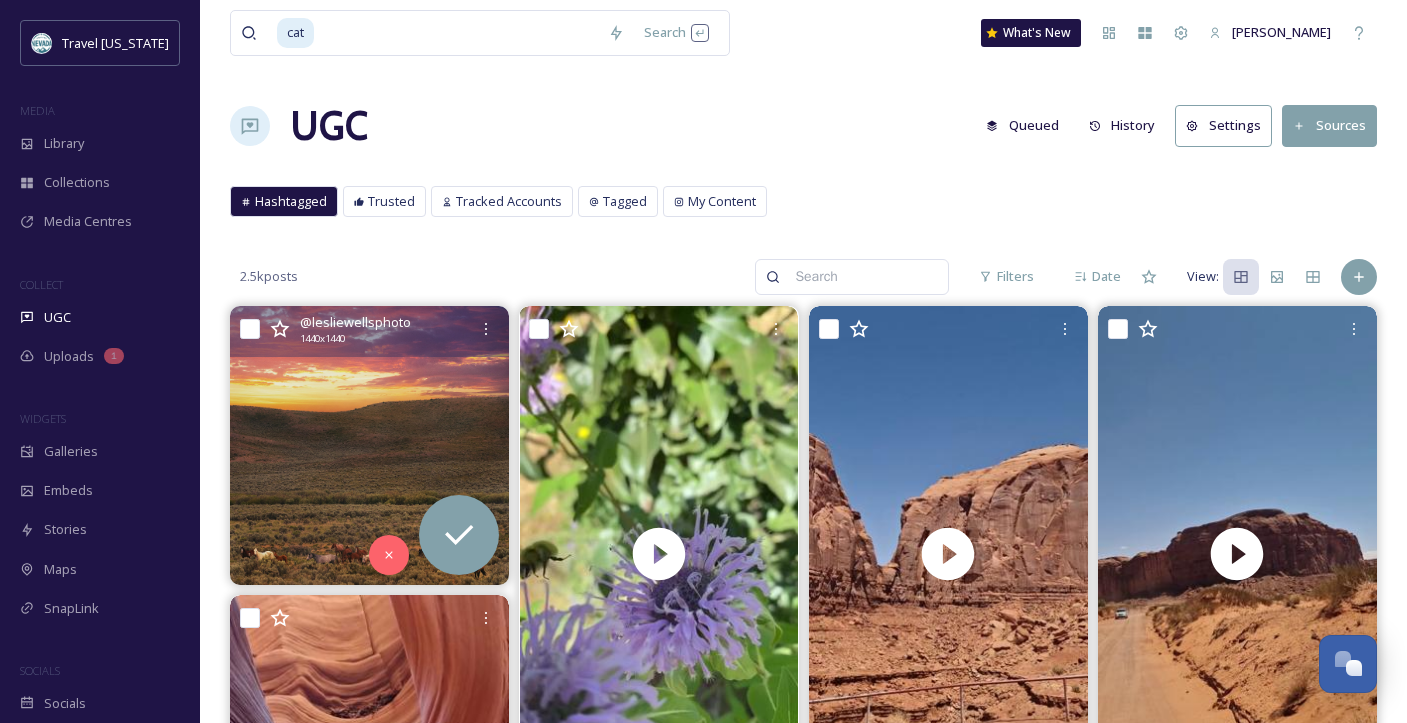 click at bounding box center [369, 445] 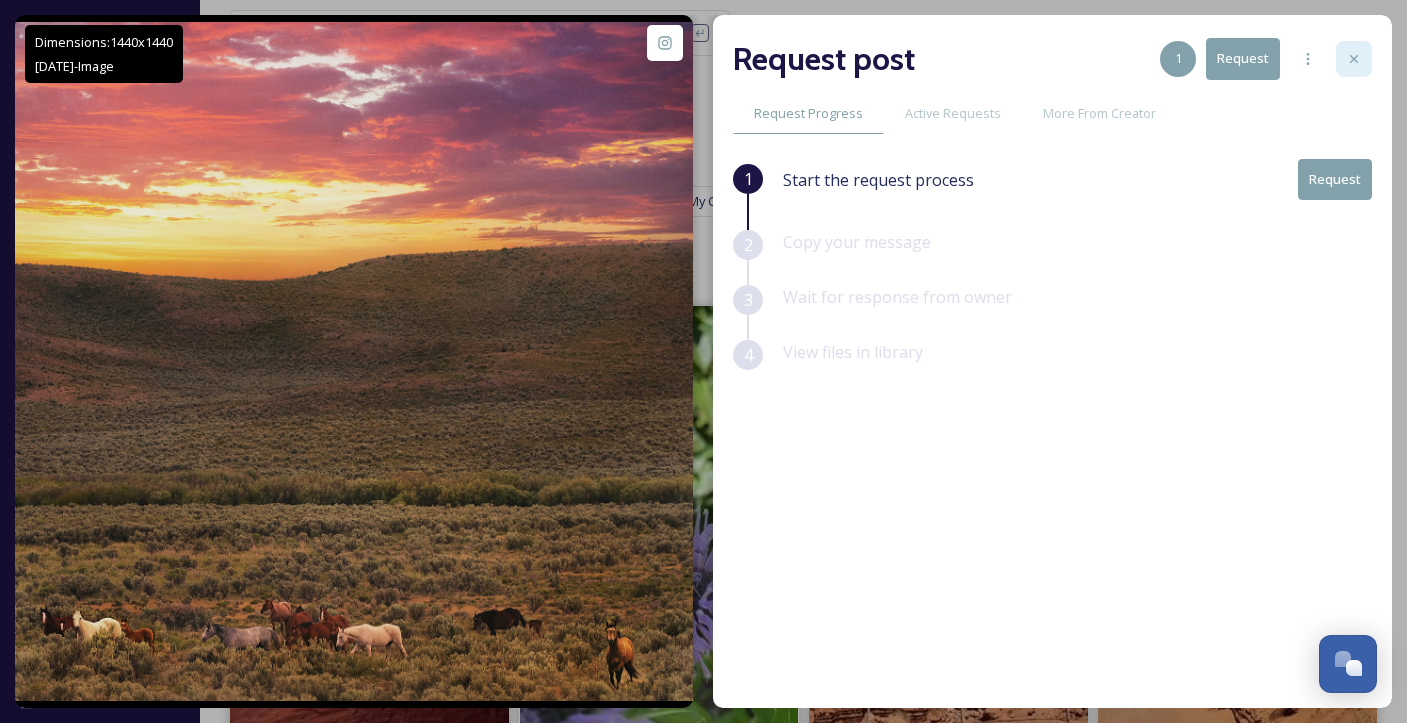 click at bounding box center (1354, 59) 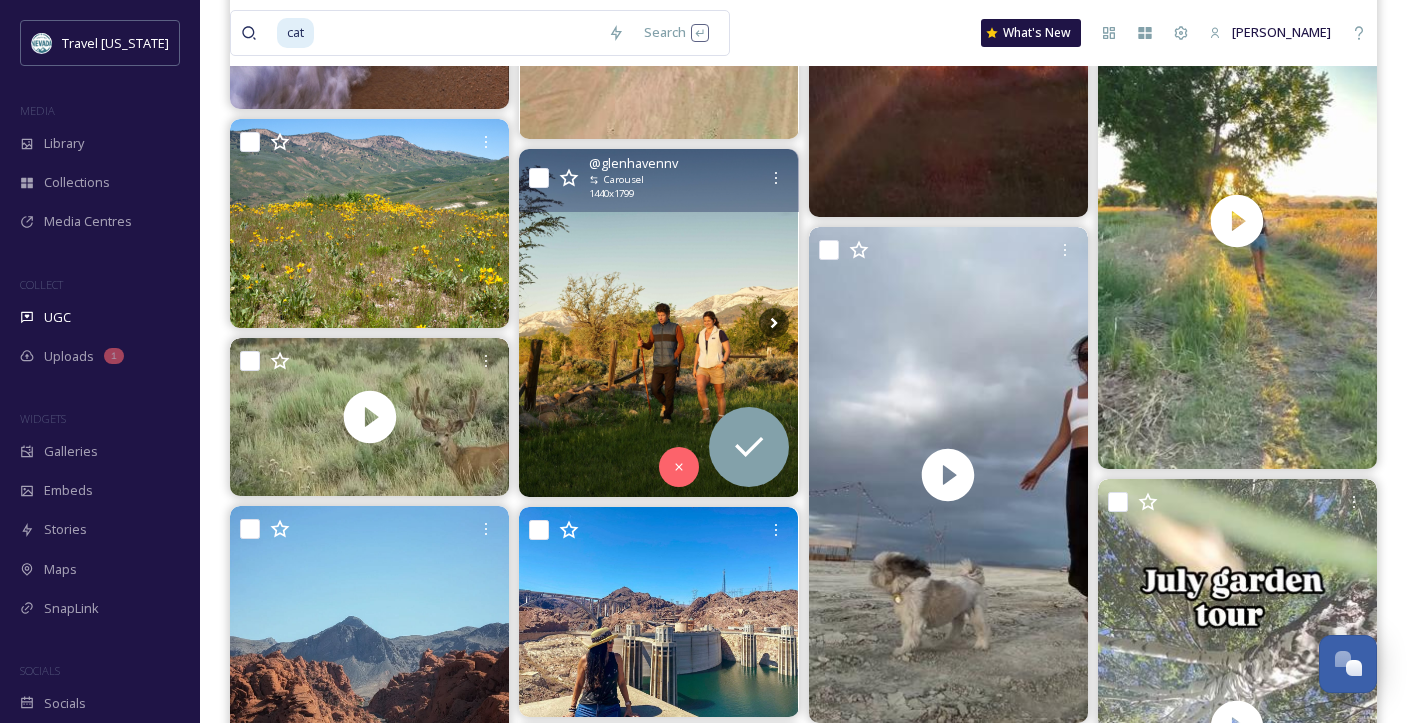 scroll, scrollTop: 8790, scrollLeft: 0, axis: vertical 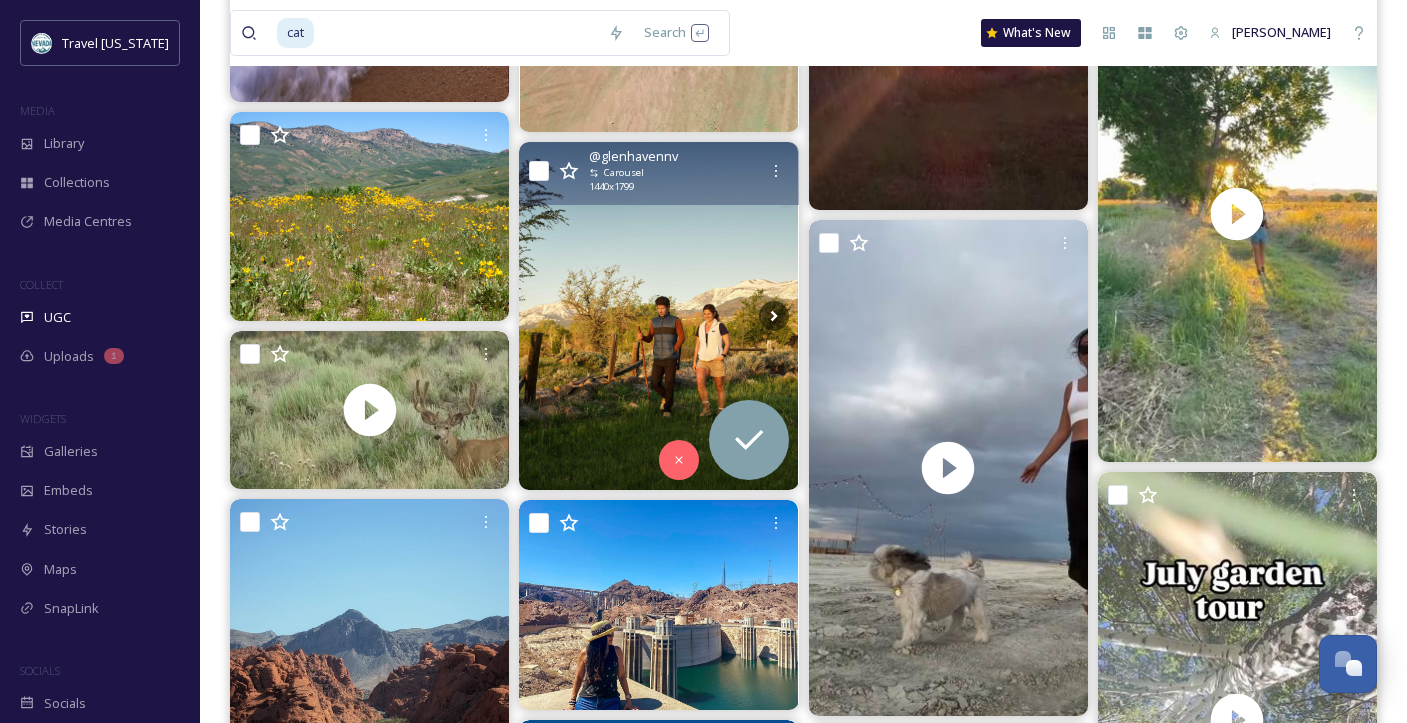 click at bounding box center [658, 316] 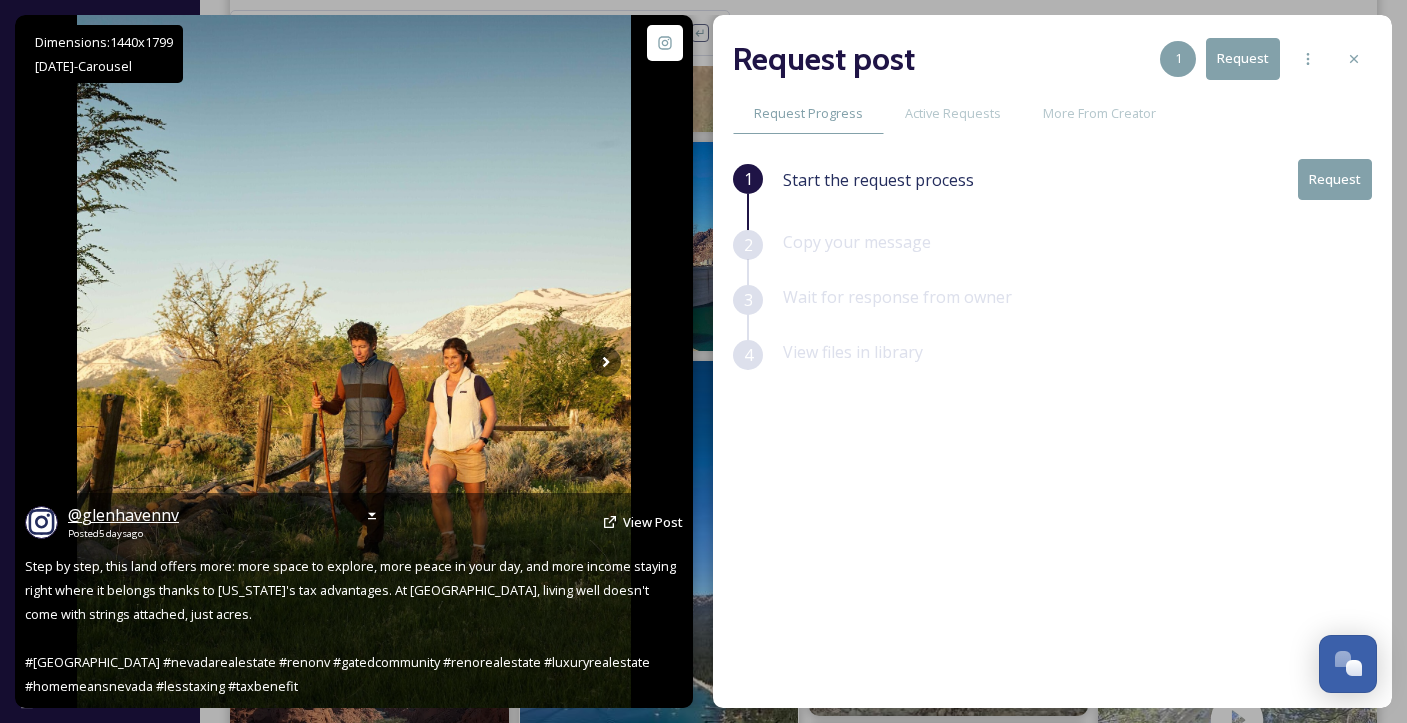 click on "@ glenhavennv" at bounding box center [123, 515] 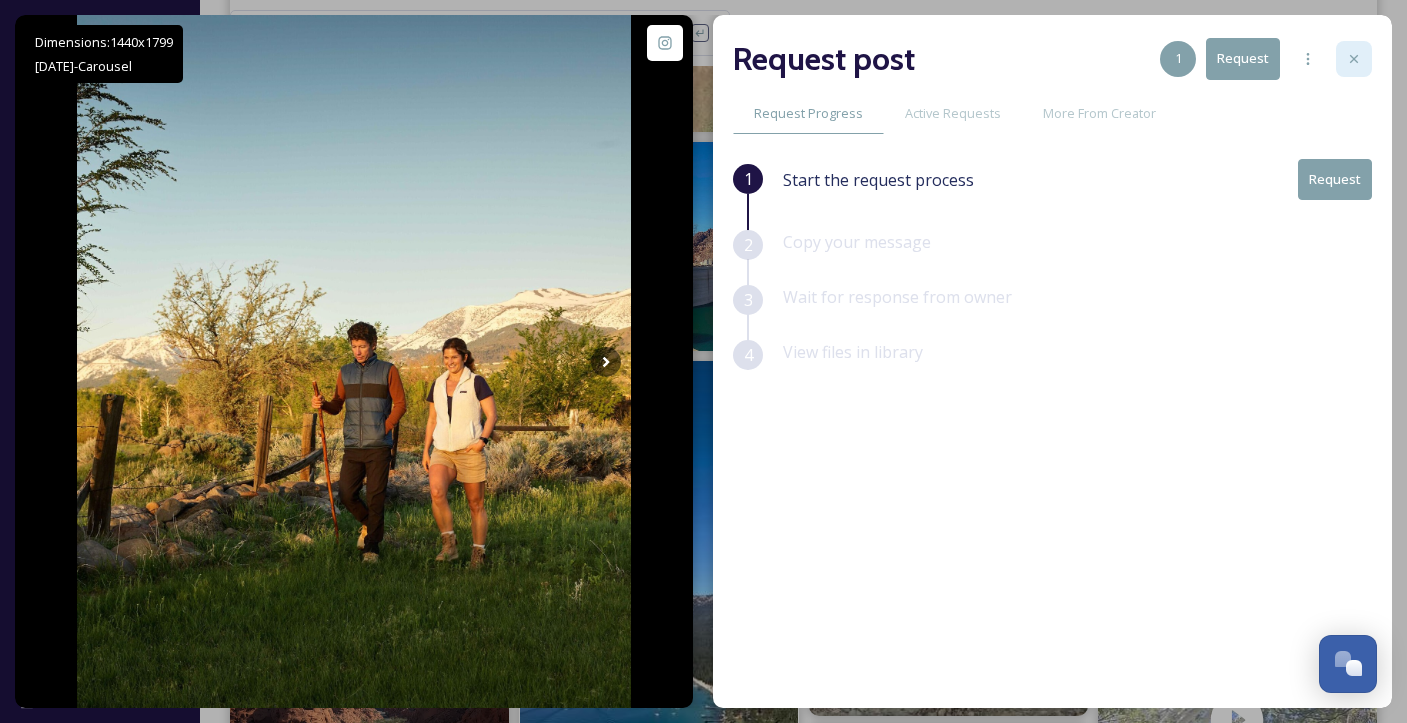click 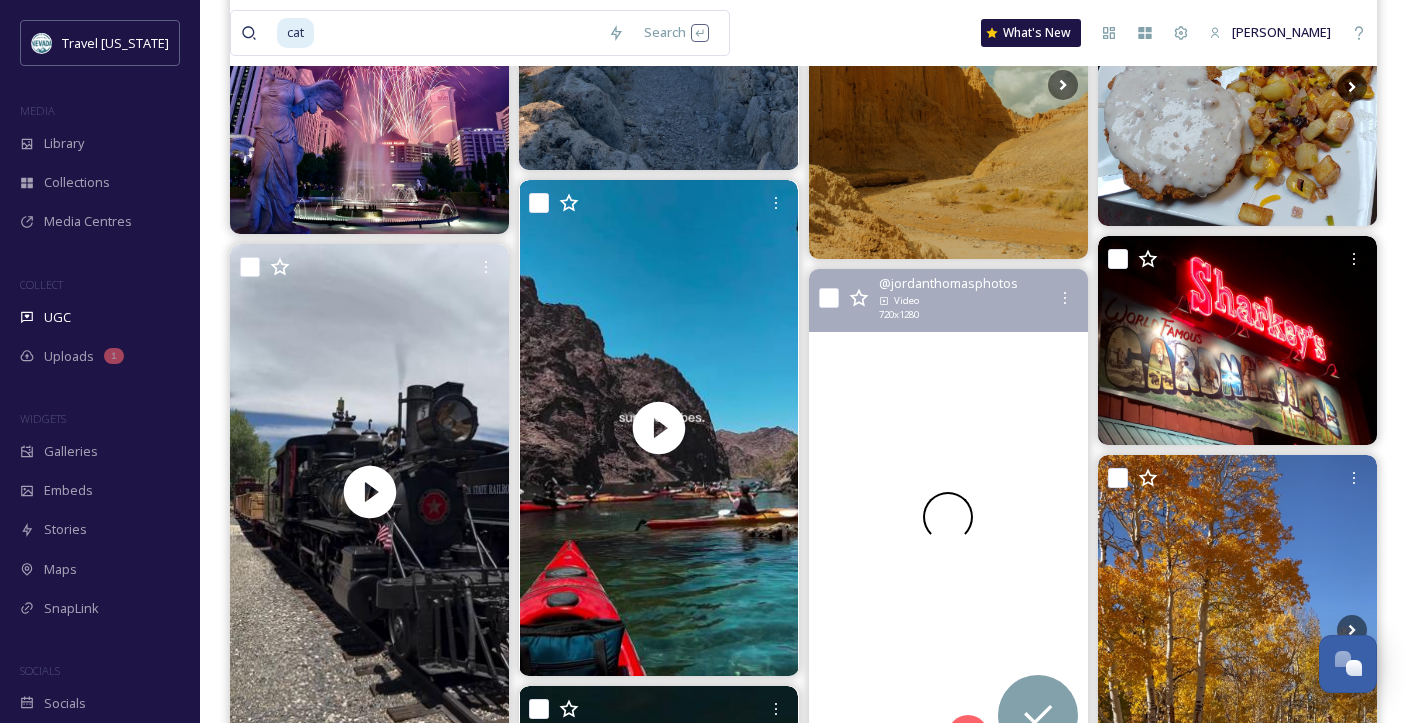 scroll, scrollTop: 13874, scrollLeft: 0, axis: vertical 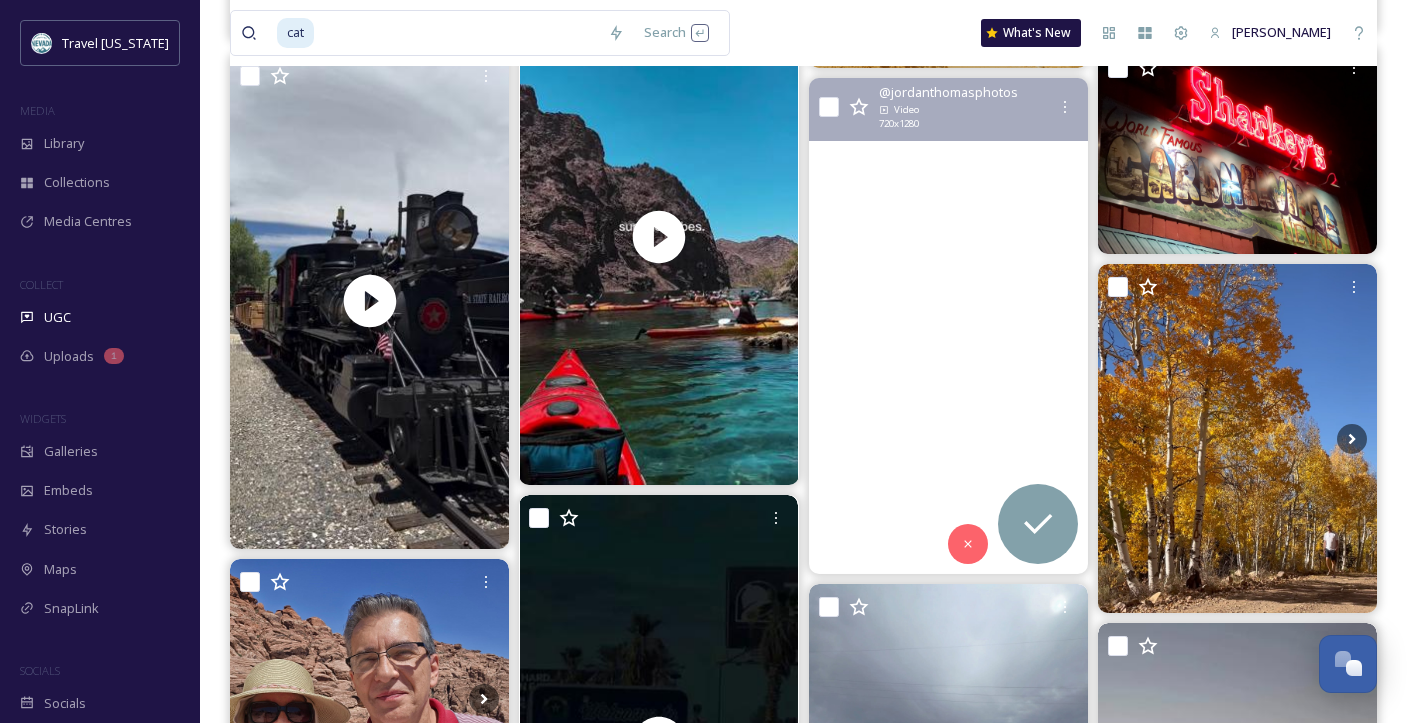 click at bounding box center (948, 326) 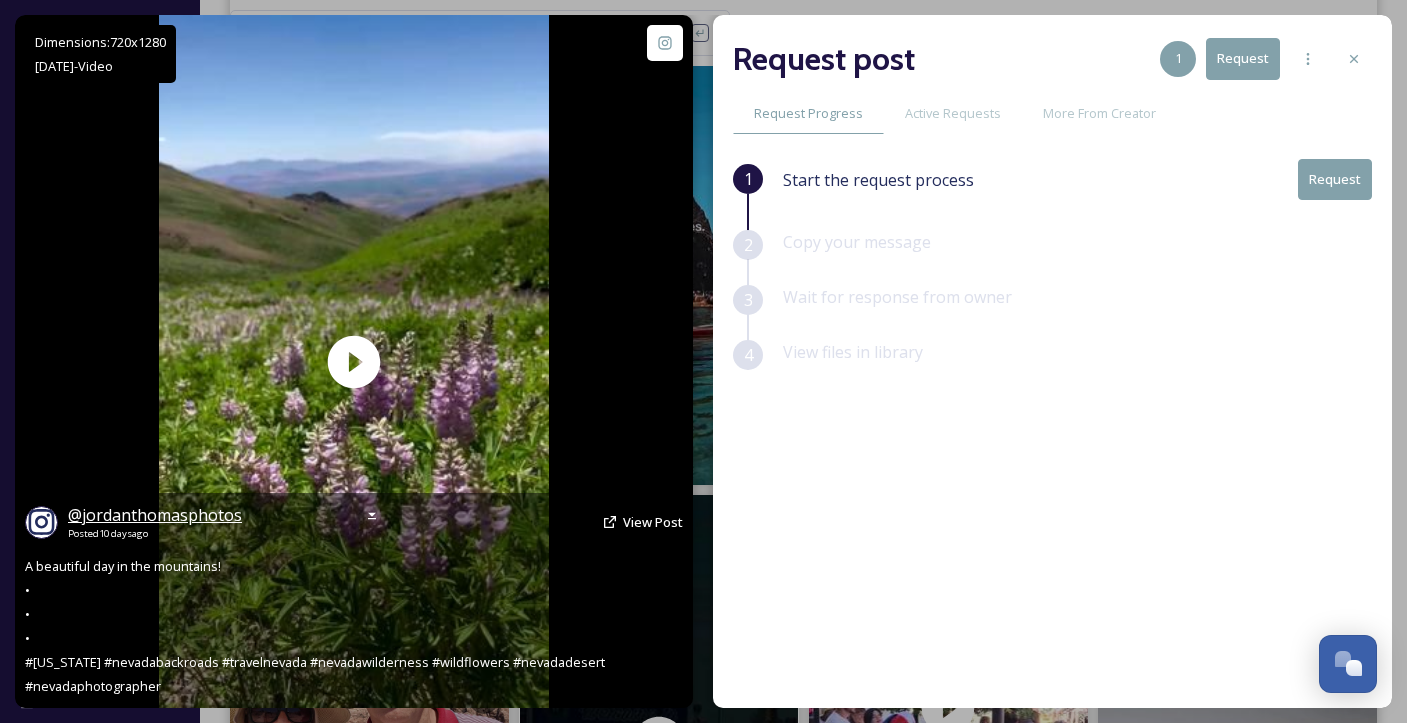 click on "@ jordanthomasphotos" at bounding box center [155, 515] 